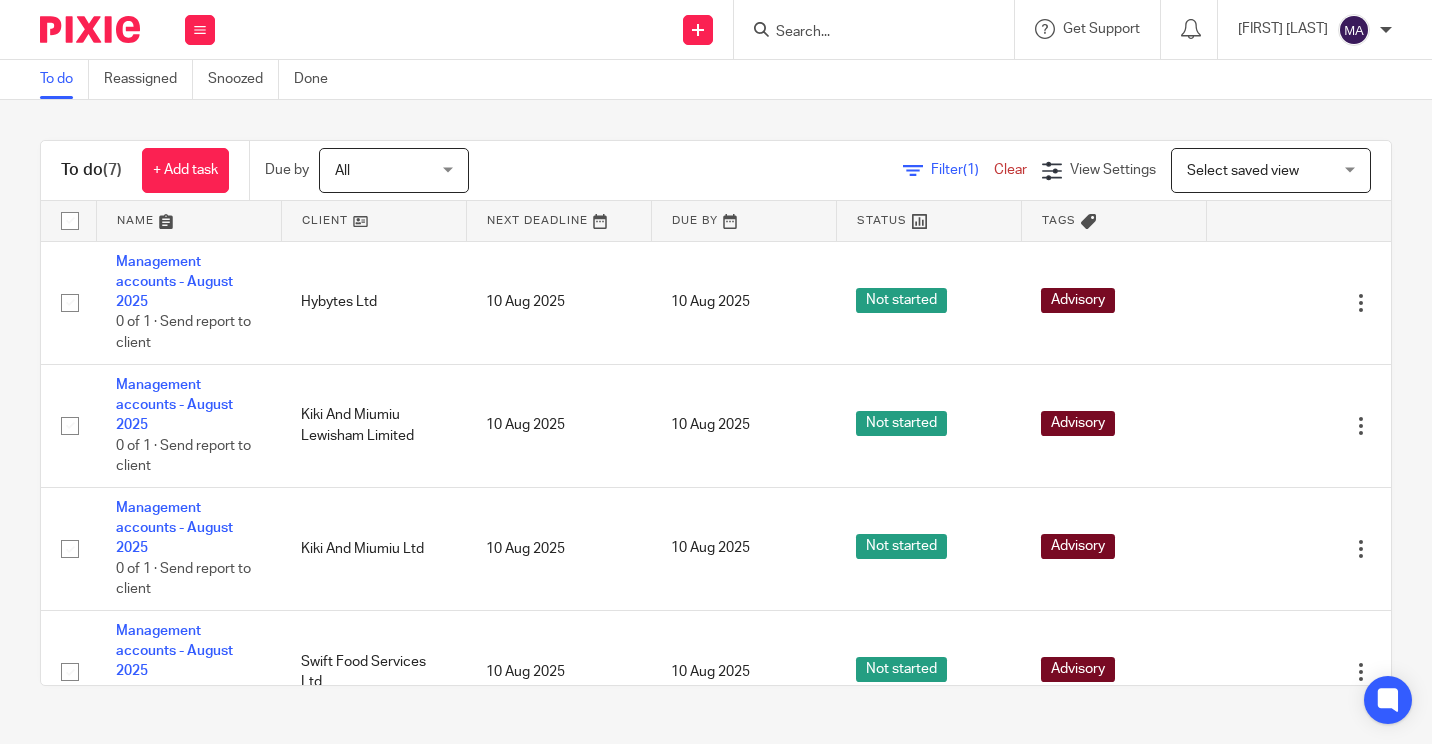 scroll, scrollTop: 0, scrollLeft: 0, axis: both 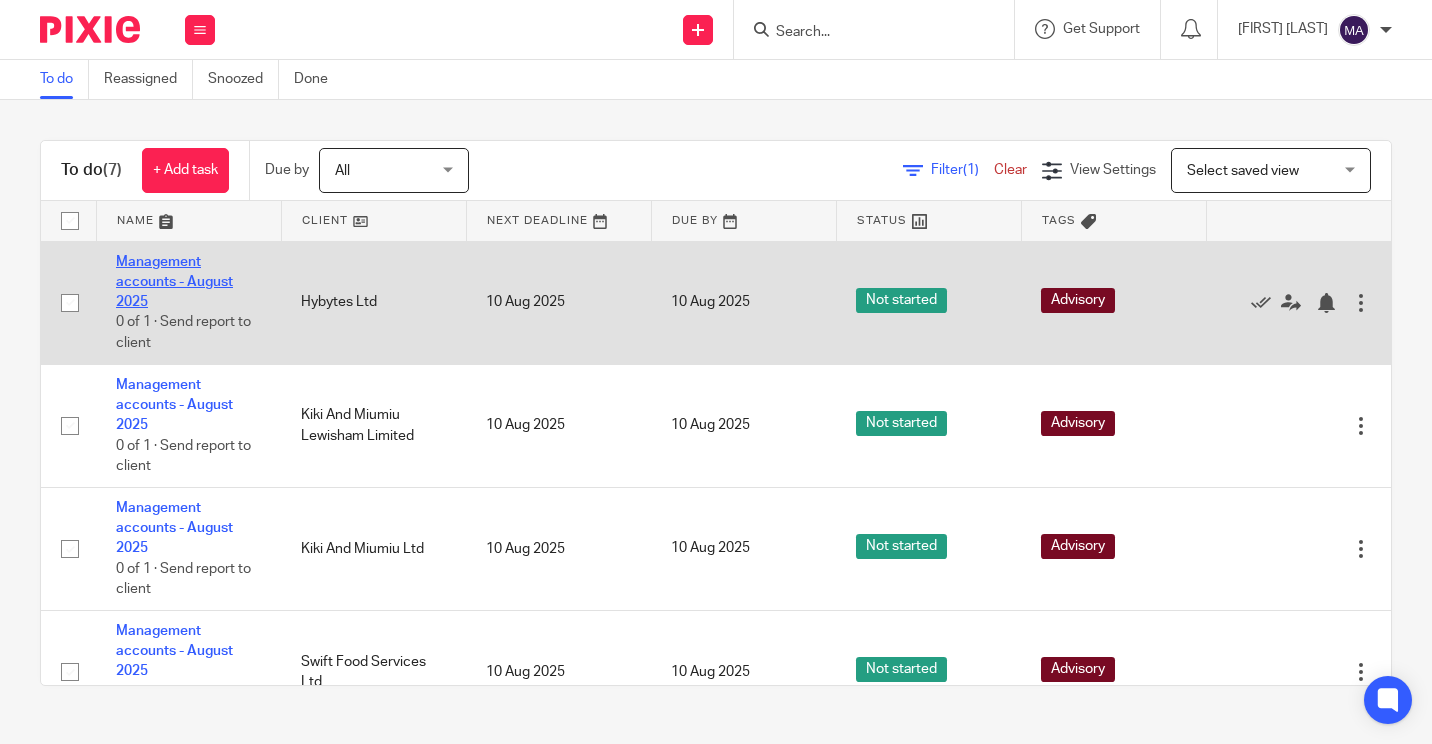click on "Management accounts - August 2025" at bounding box center (174, 282) 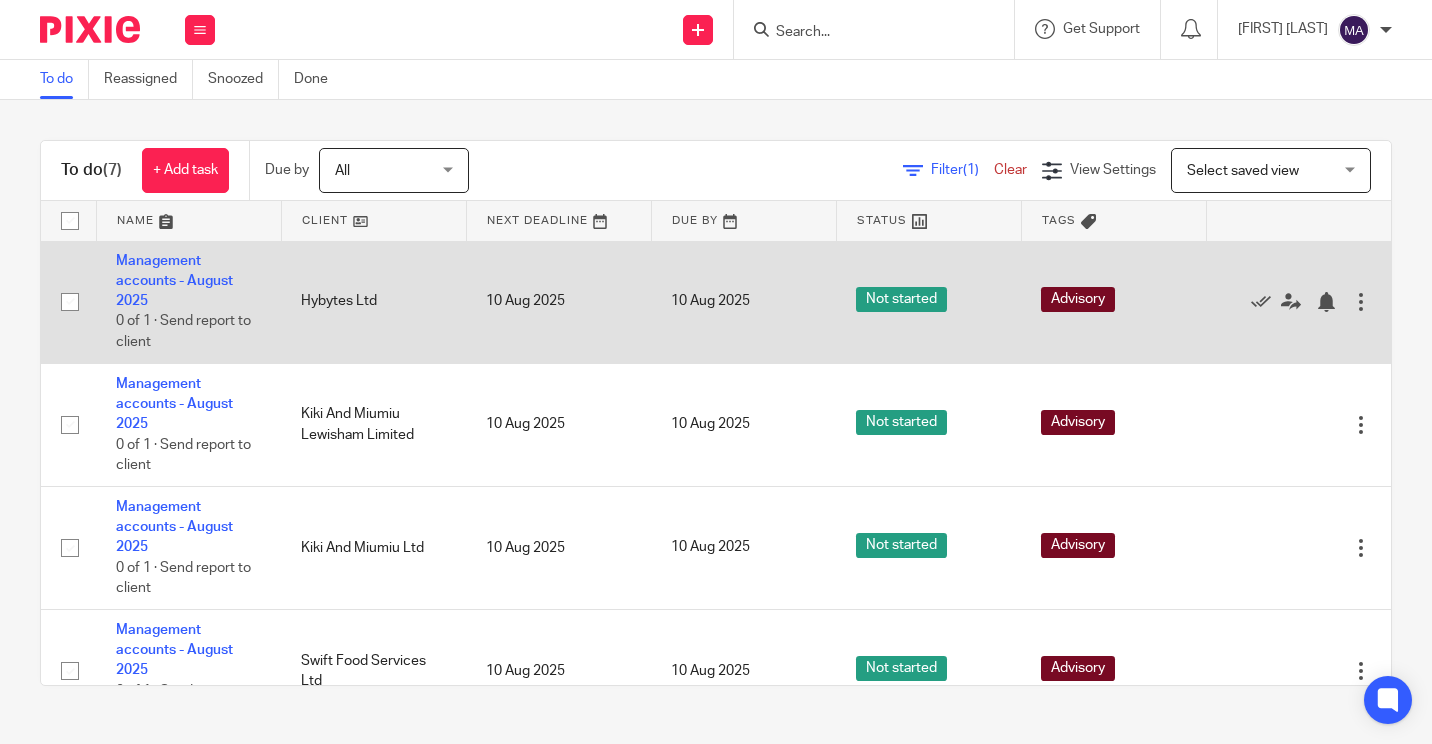 scroll, scrollTop: 0, scrollLeft: 0, axis: both 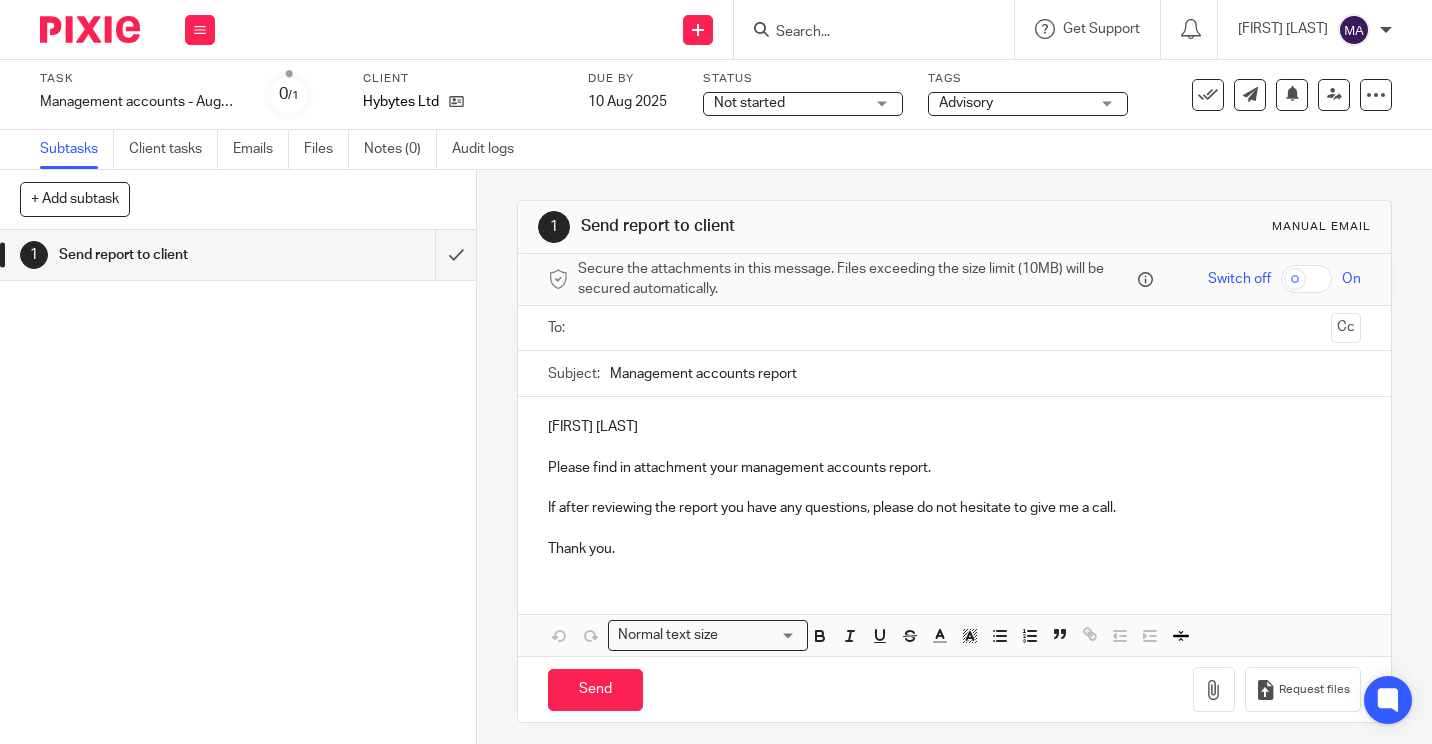 click on "Not started" at bounding box center [749, 103] 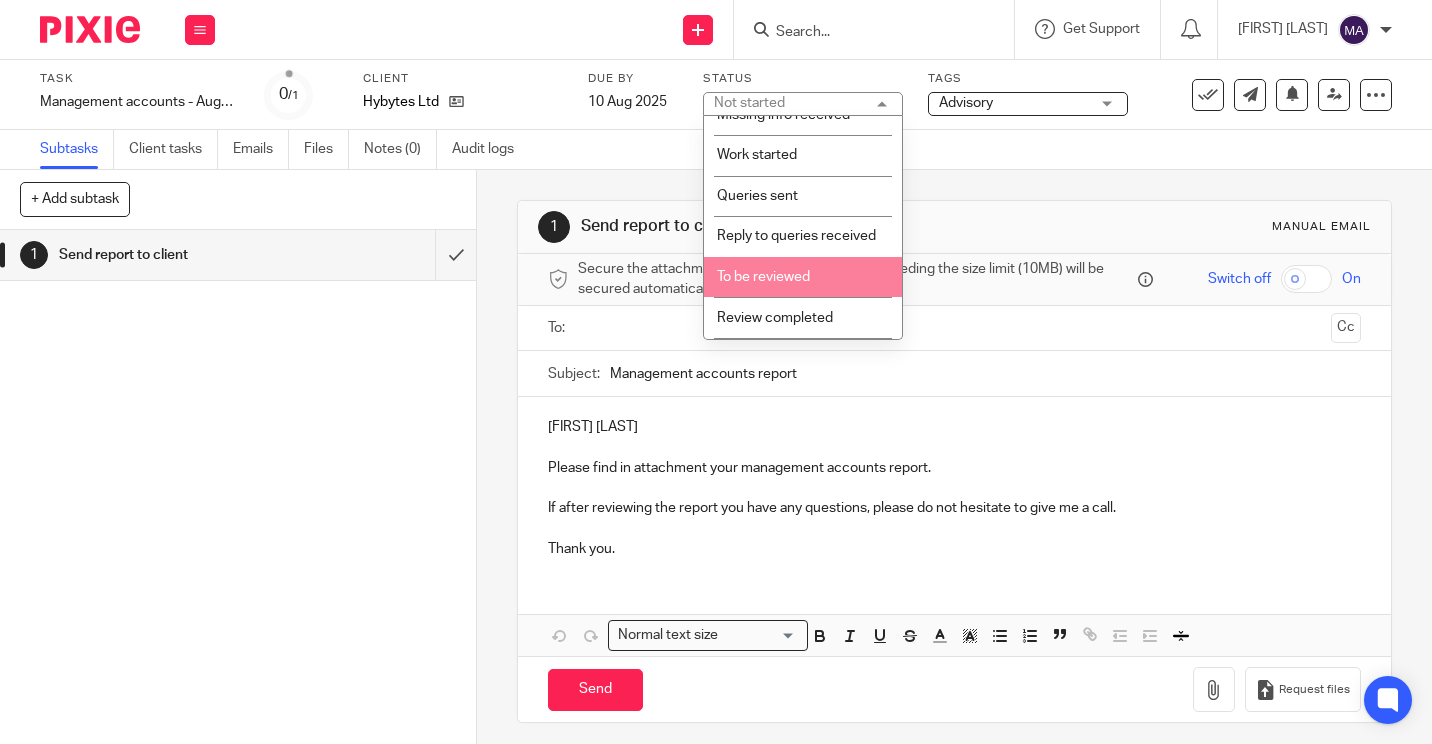 scroll, scrollTop: 0, scrollLeft: 0, axis: both 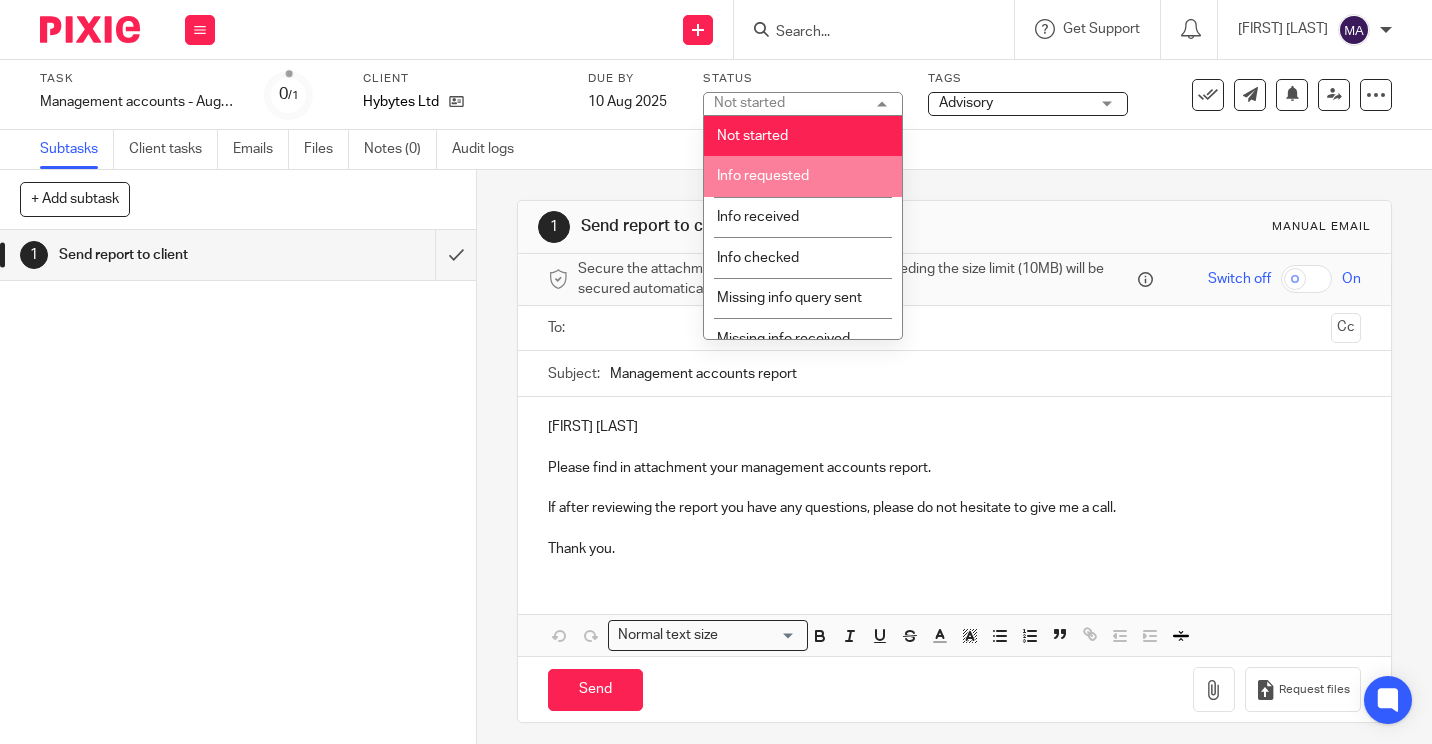 click on "Info requested" at bounding box center [763, 176] 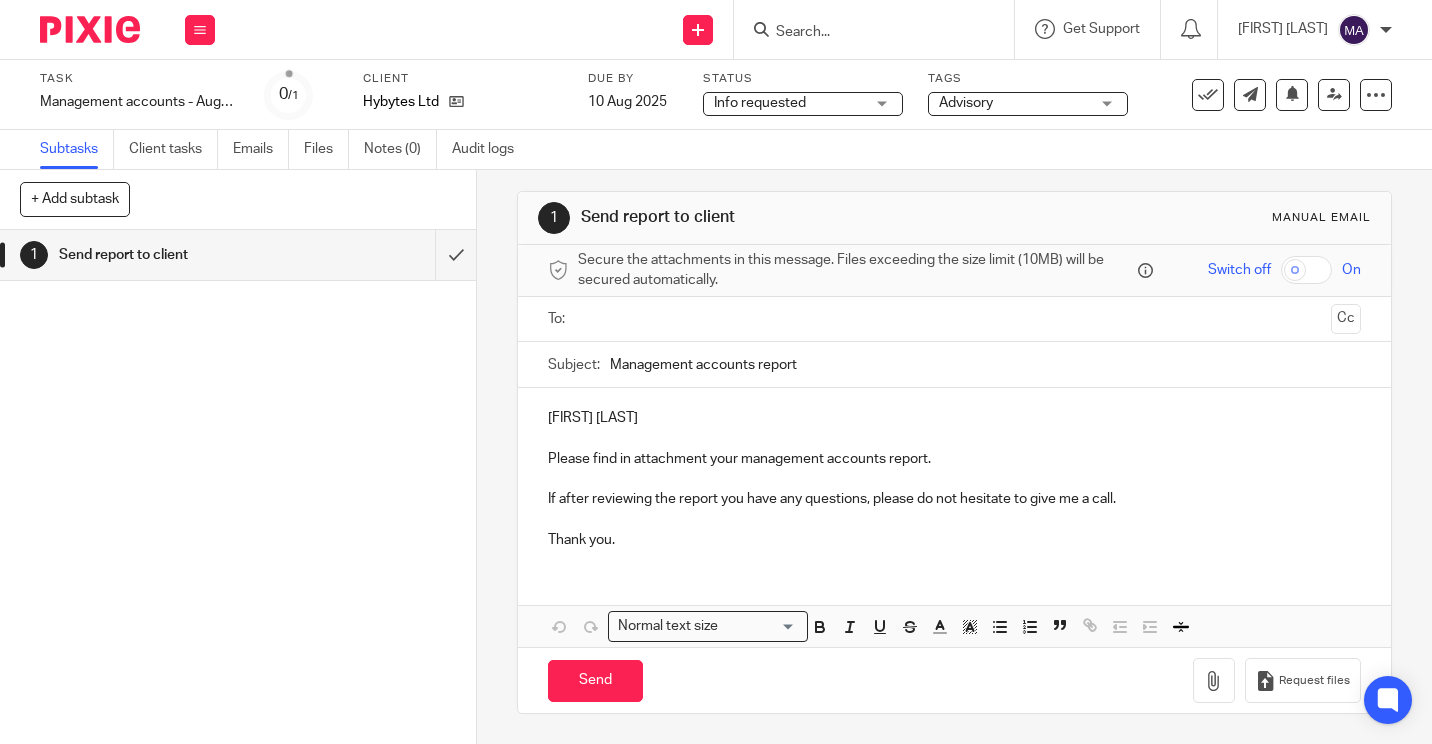 scroll, scrollTop: 0, scrollLeft: 0, axis: both 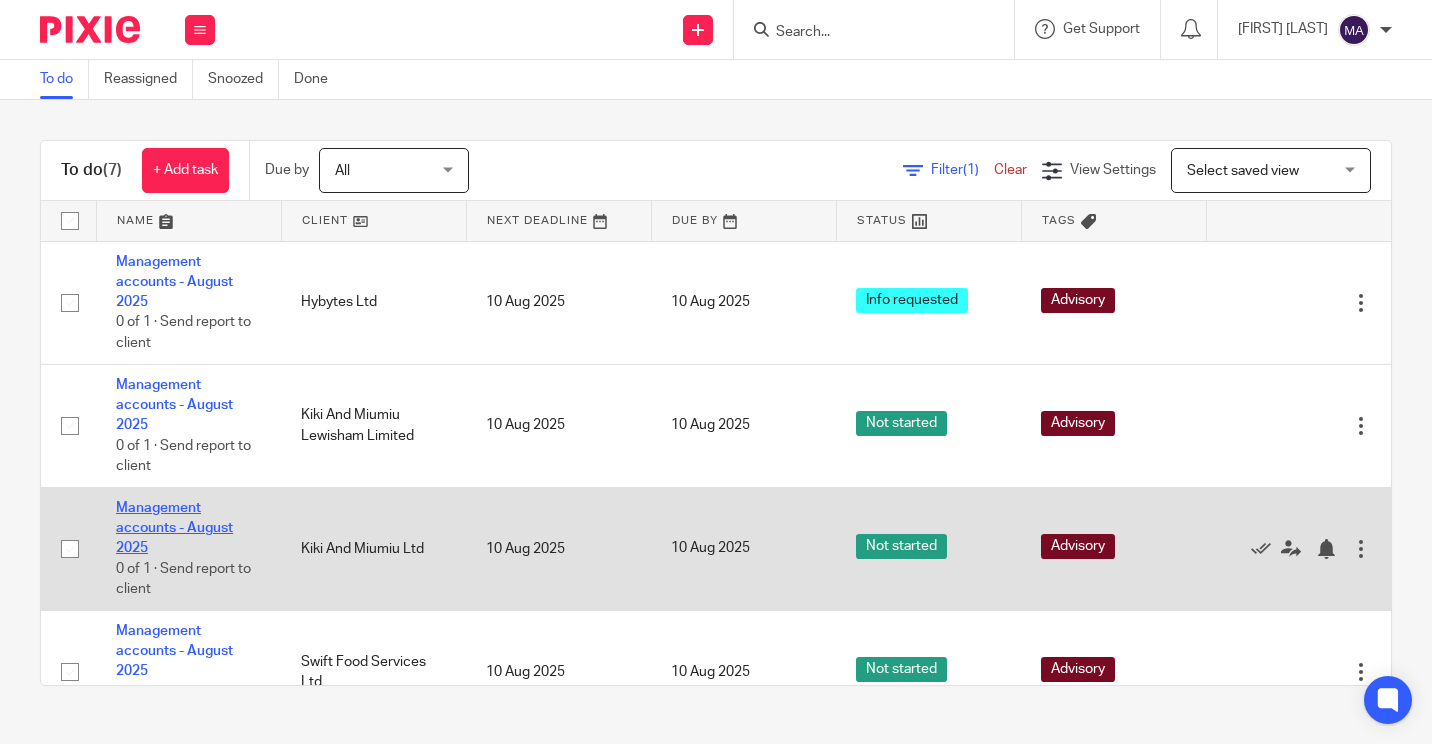click on "Management accounts - August 2025" at bounding box center (174, 528) 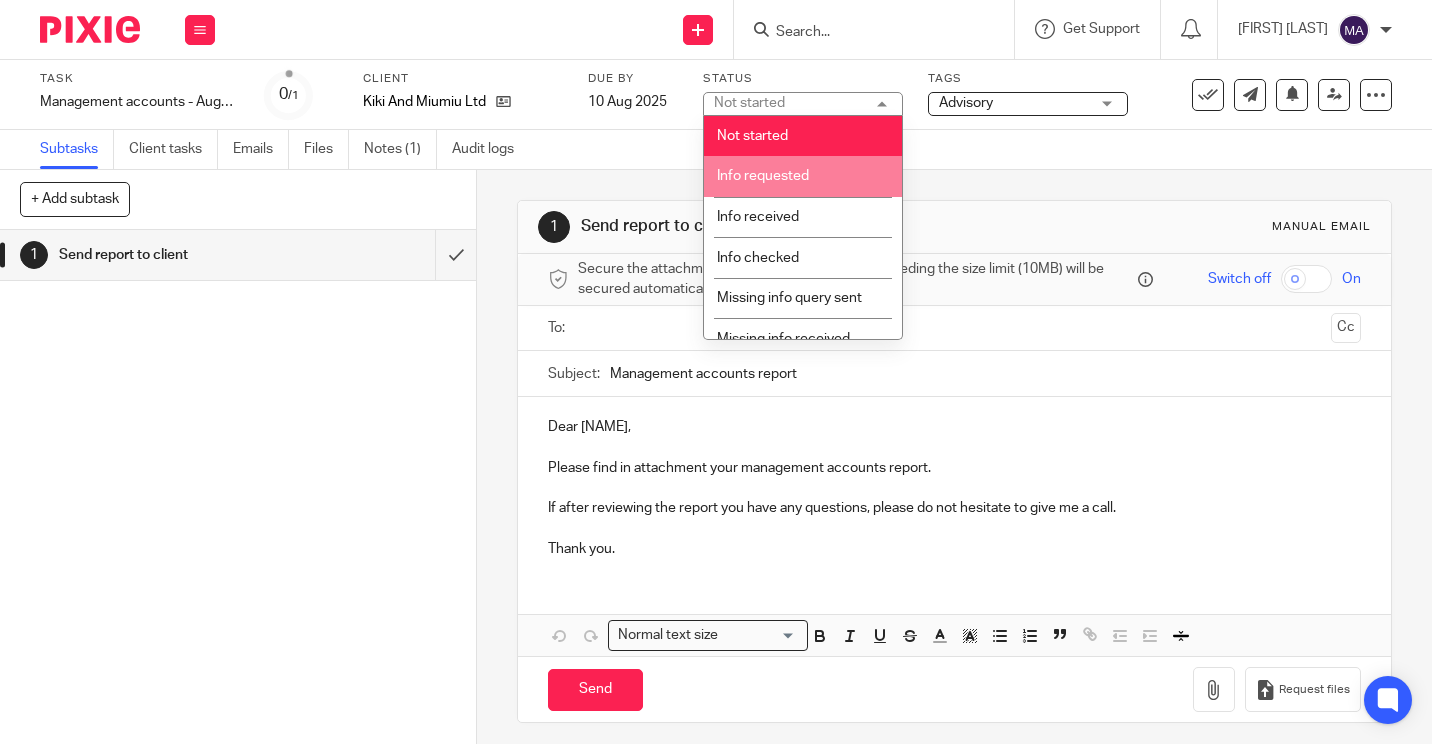 click on "Info requested" at bounding box center [803, 176] 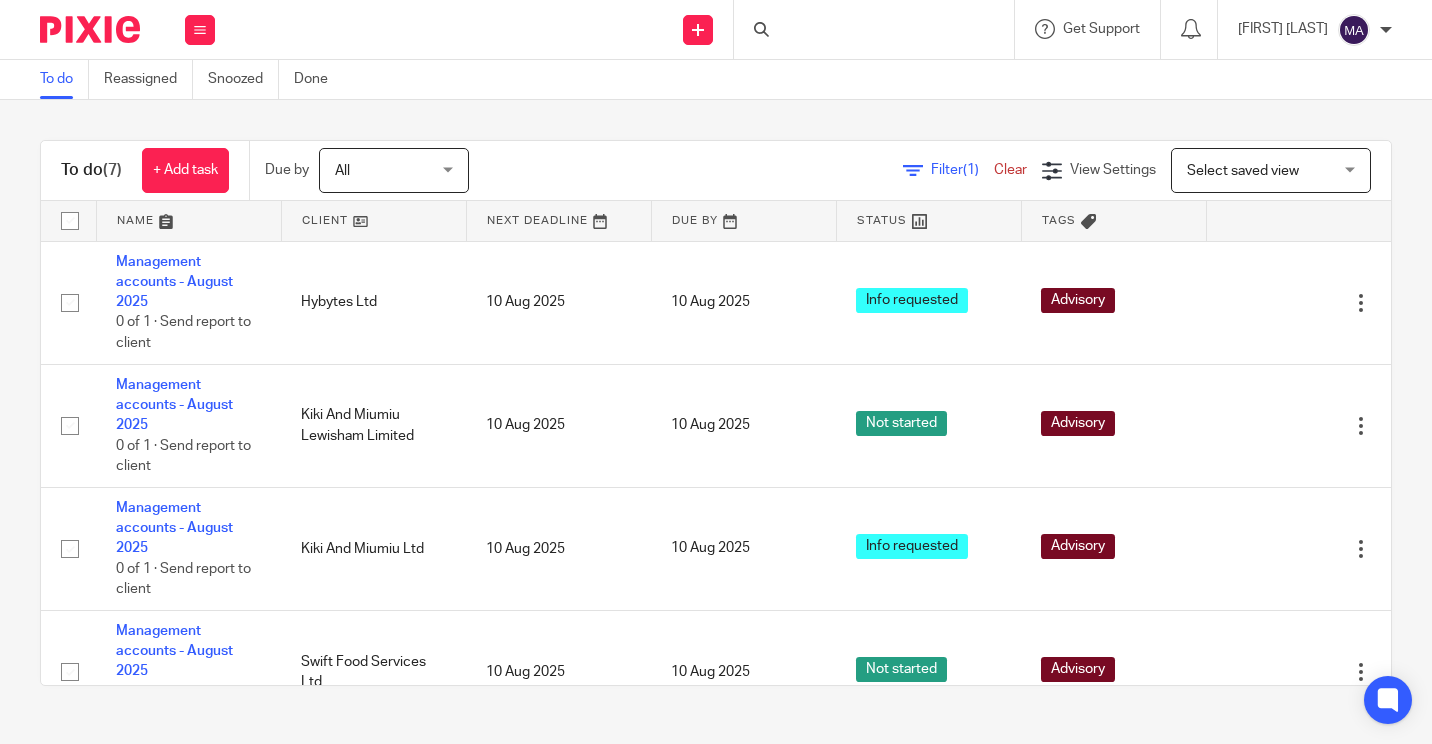 scroll, scrollTop: 0, scrollLeft: 0, axis: both 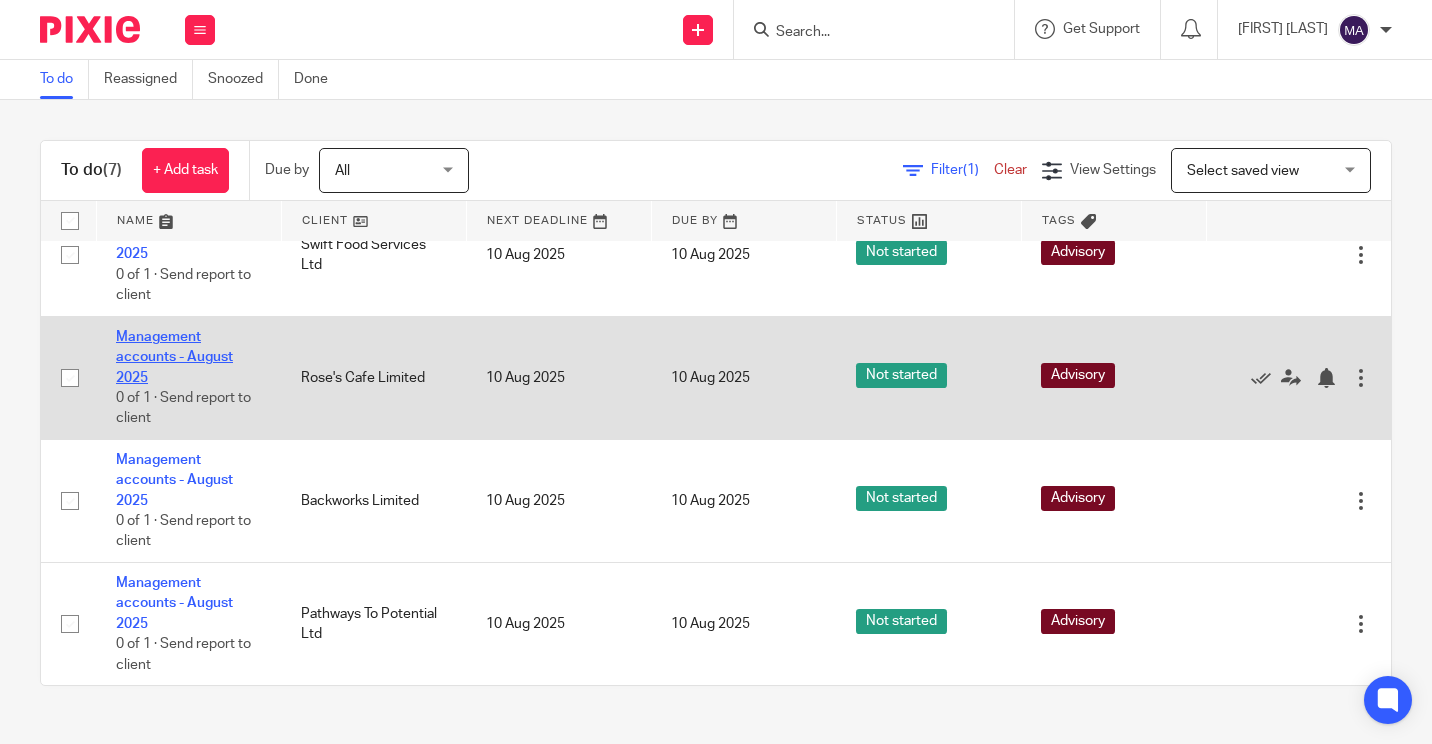click on "Management accounts - August 2025" at bounding box center (174, 357) 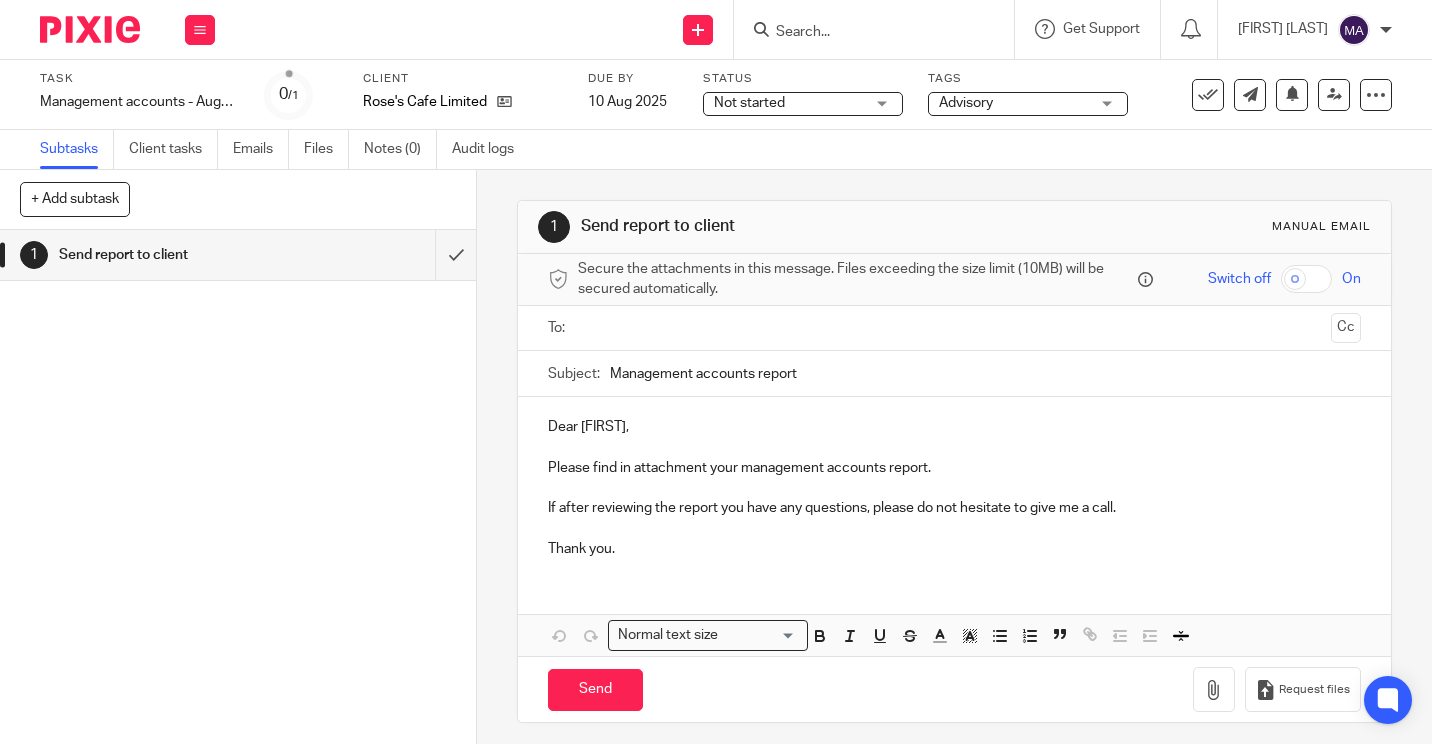 scroll, scrollTop: 0, scrollLeft: 0, axis: both 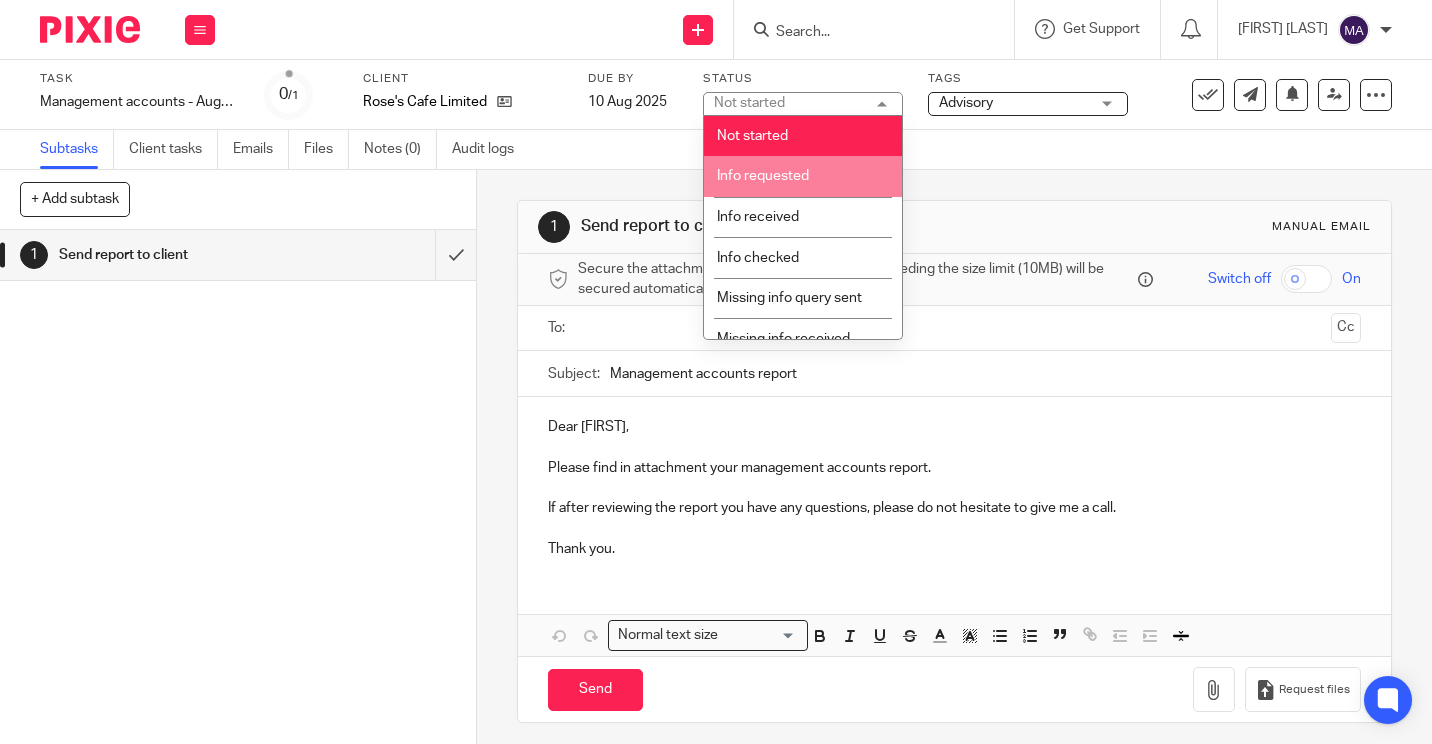 click on "Info requested" at bounding box center (763, 176) 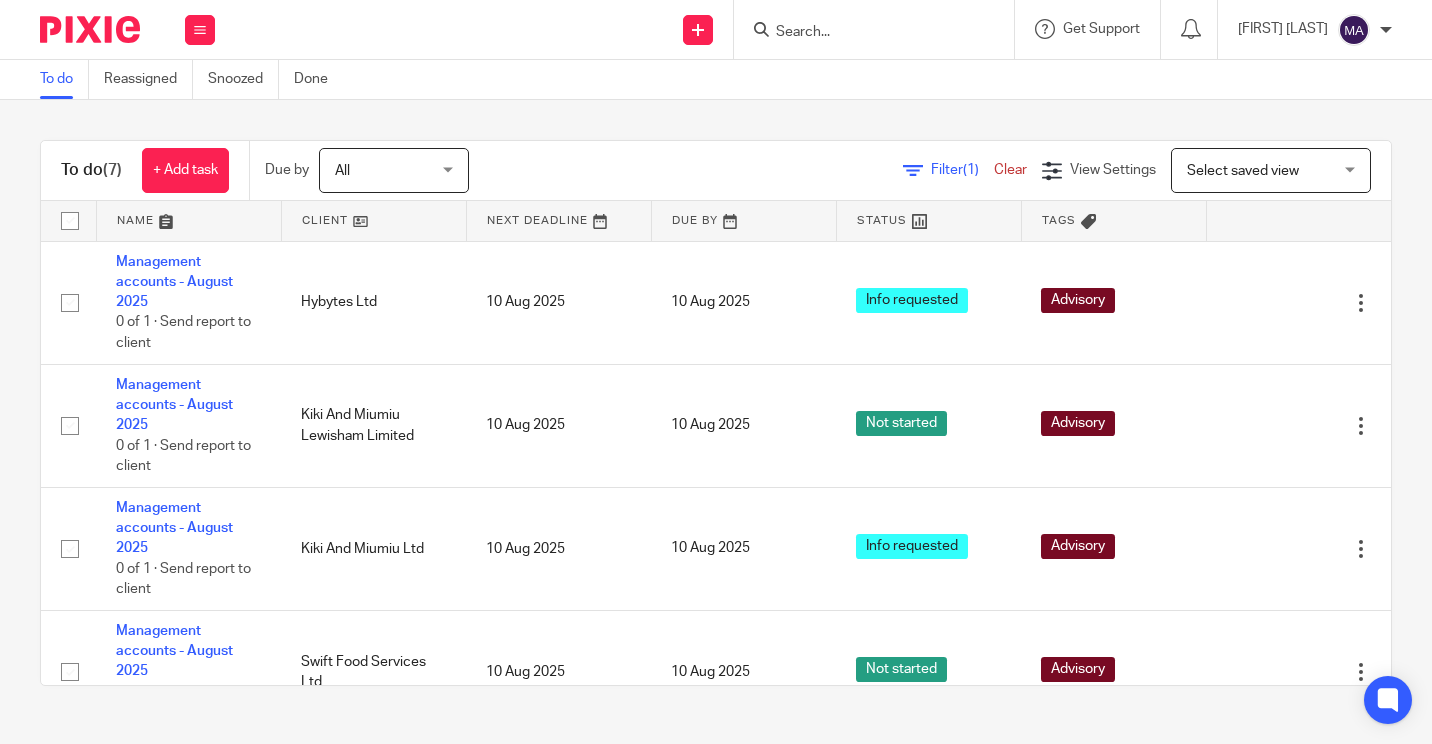 scroll, scrollTop: 0, scrollLeft: 0, axis: both 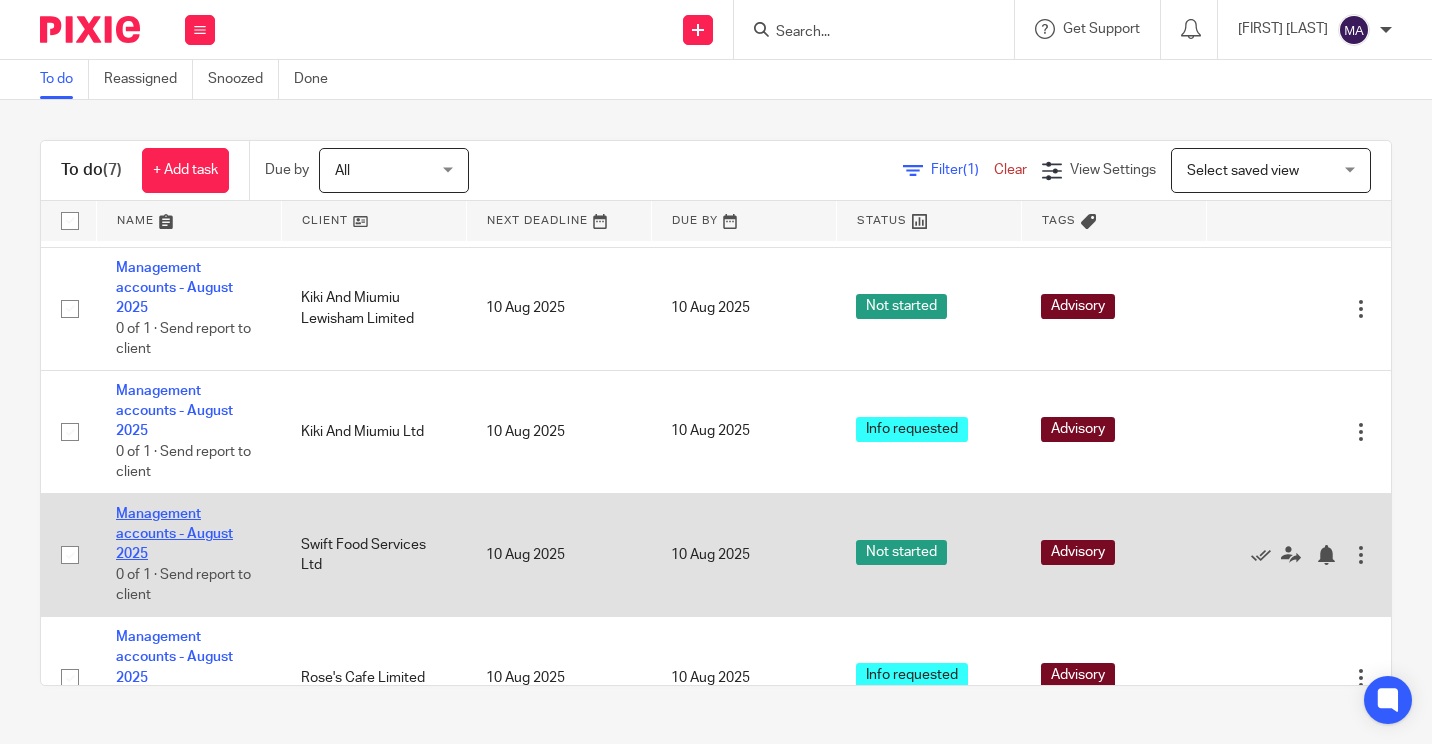 click on "Management accounts - August 2025" at bounding box center [174, 534] 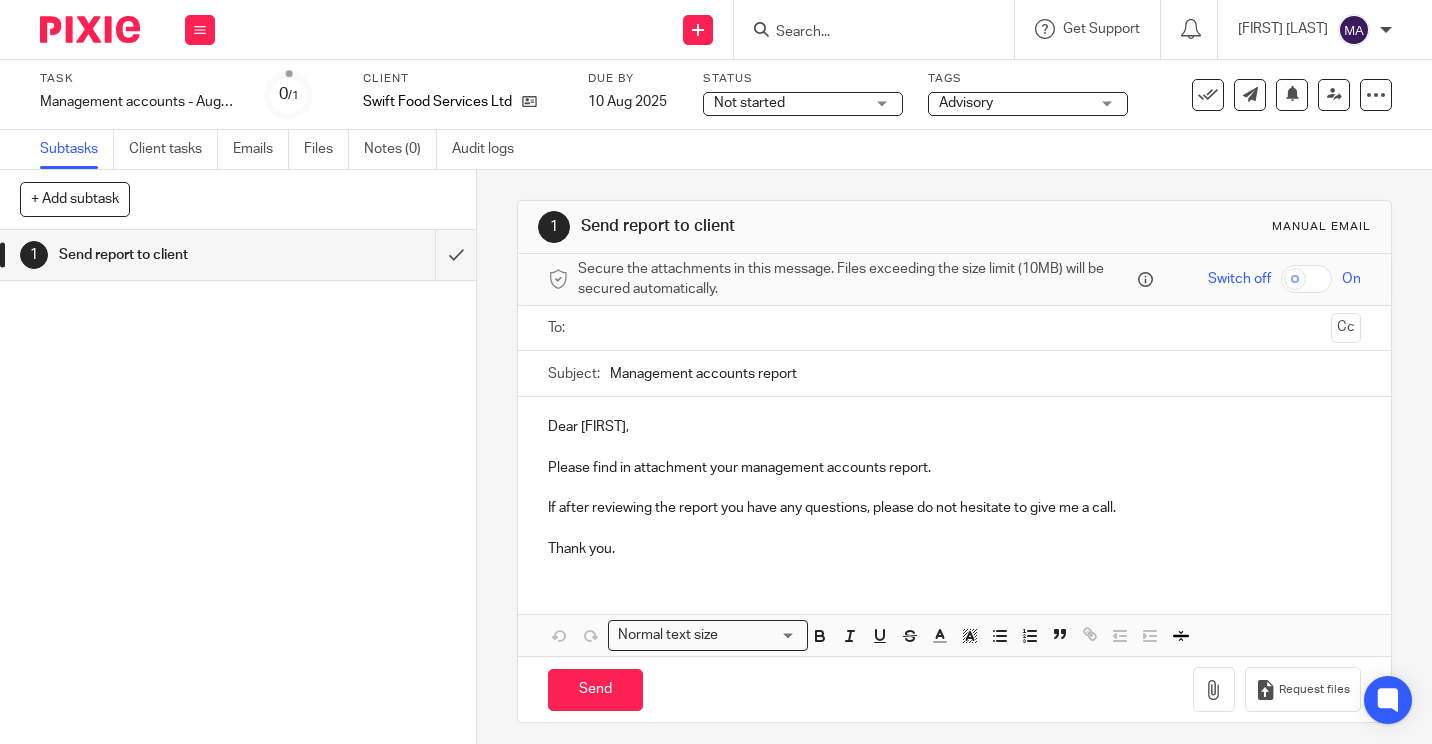 scroll, scrollTop: 0, scrollLeft: 0, axis: both 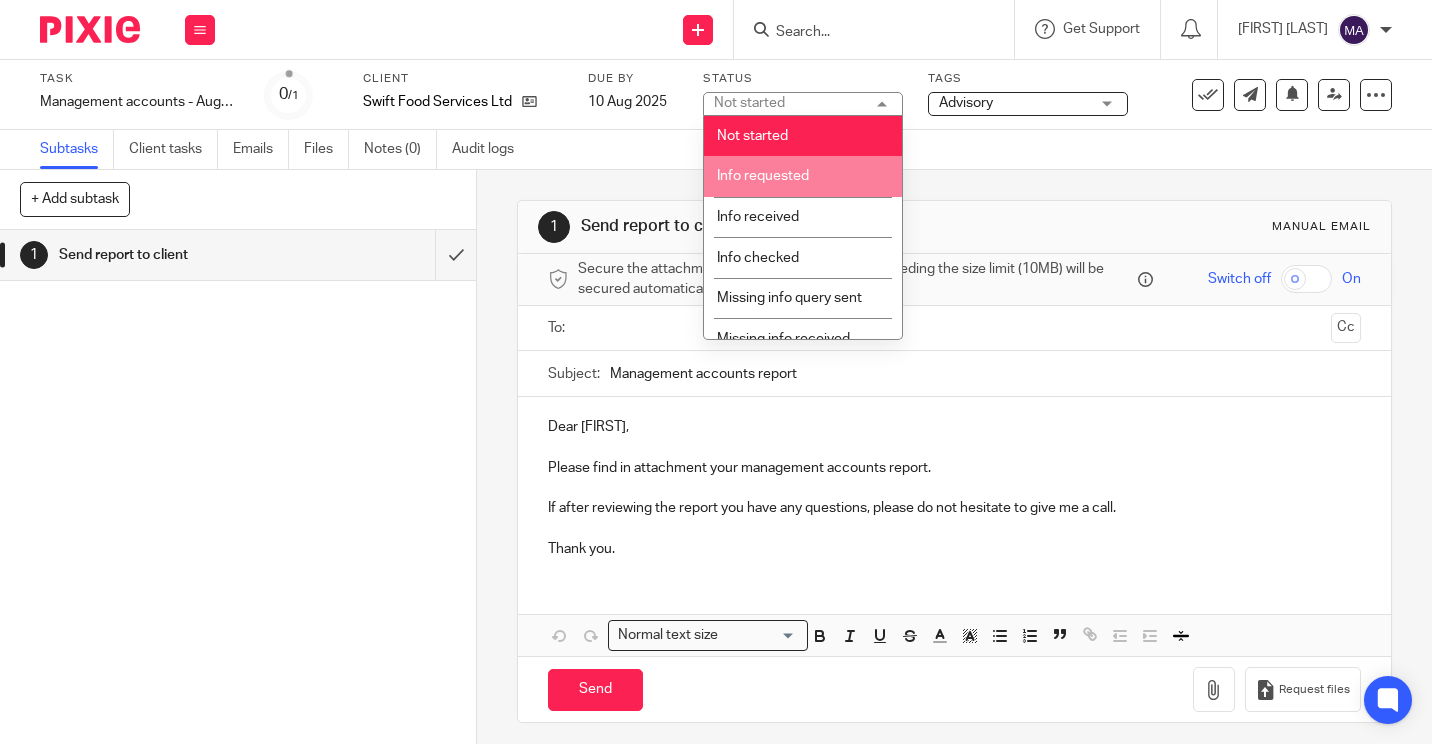 click on "1
Send report to client
Manual email" at bounding box center [954, 227] 